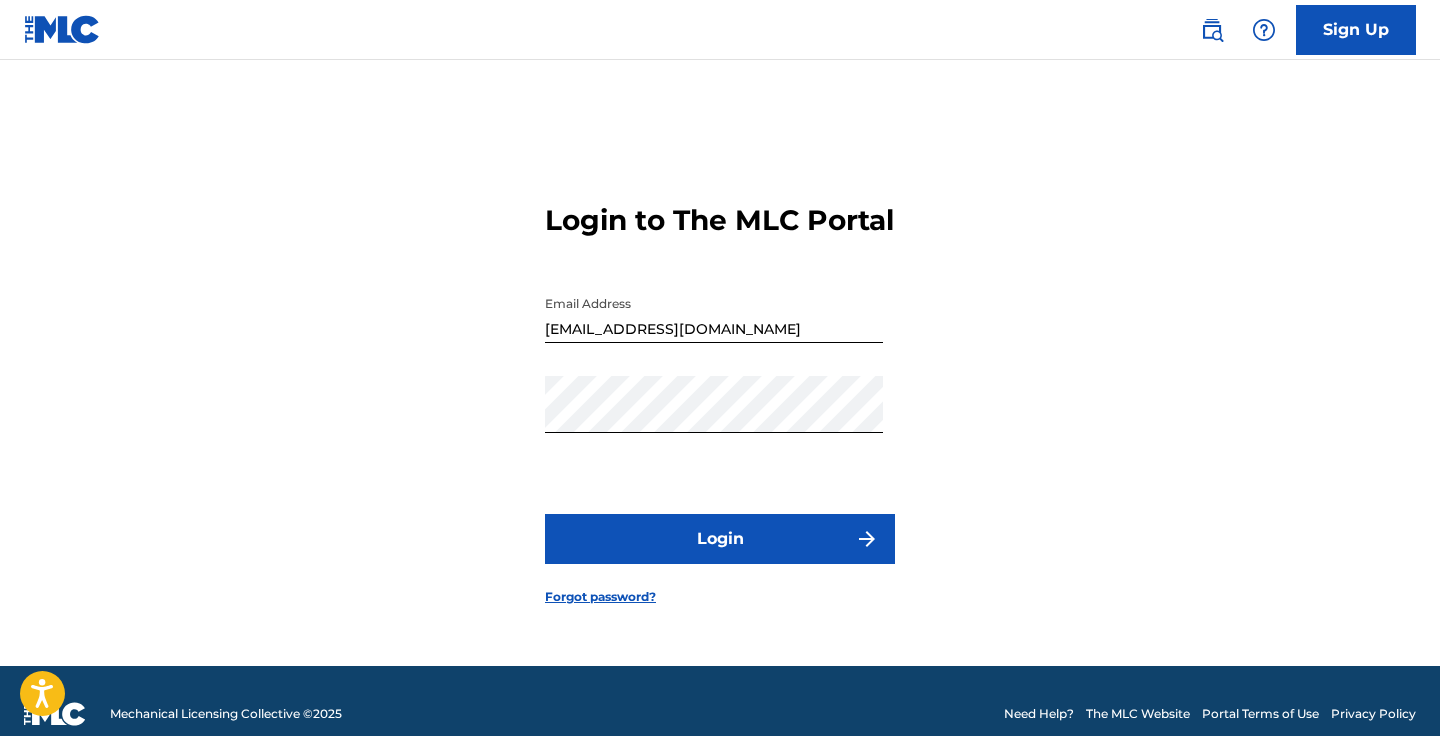 scroll, scrollTop: 0, scrollLeft: 0, axis: both 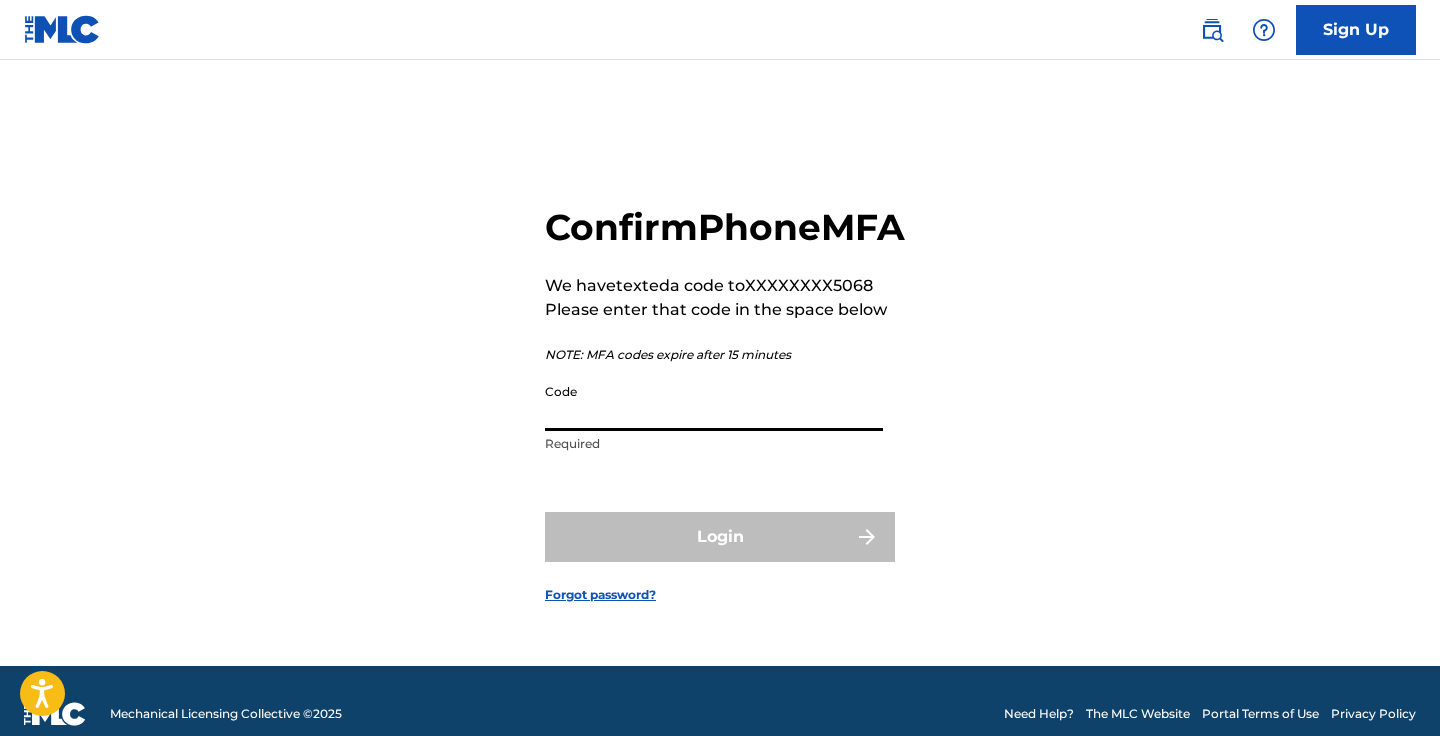 click on "Code" at bounding box center (714, 402) 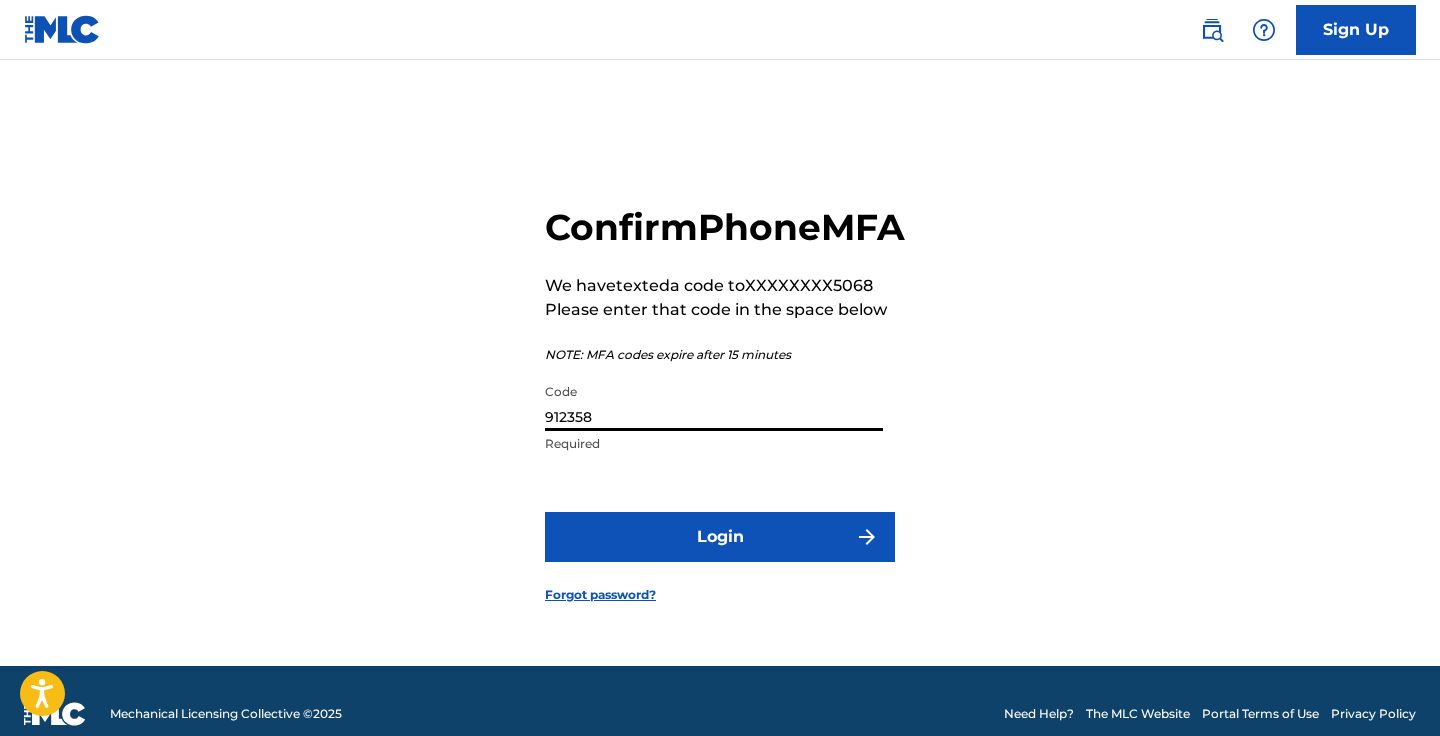 type on "912358" 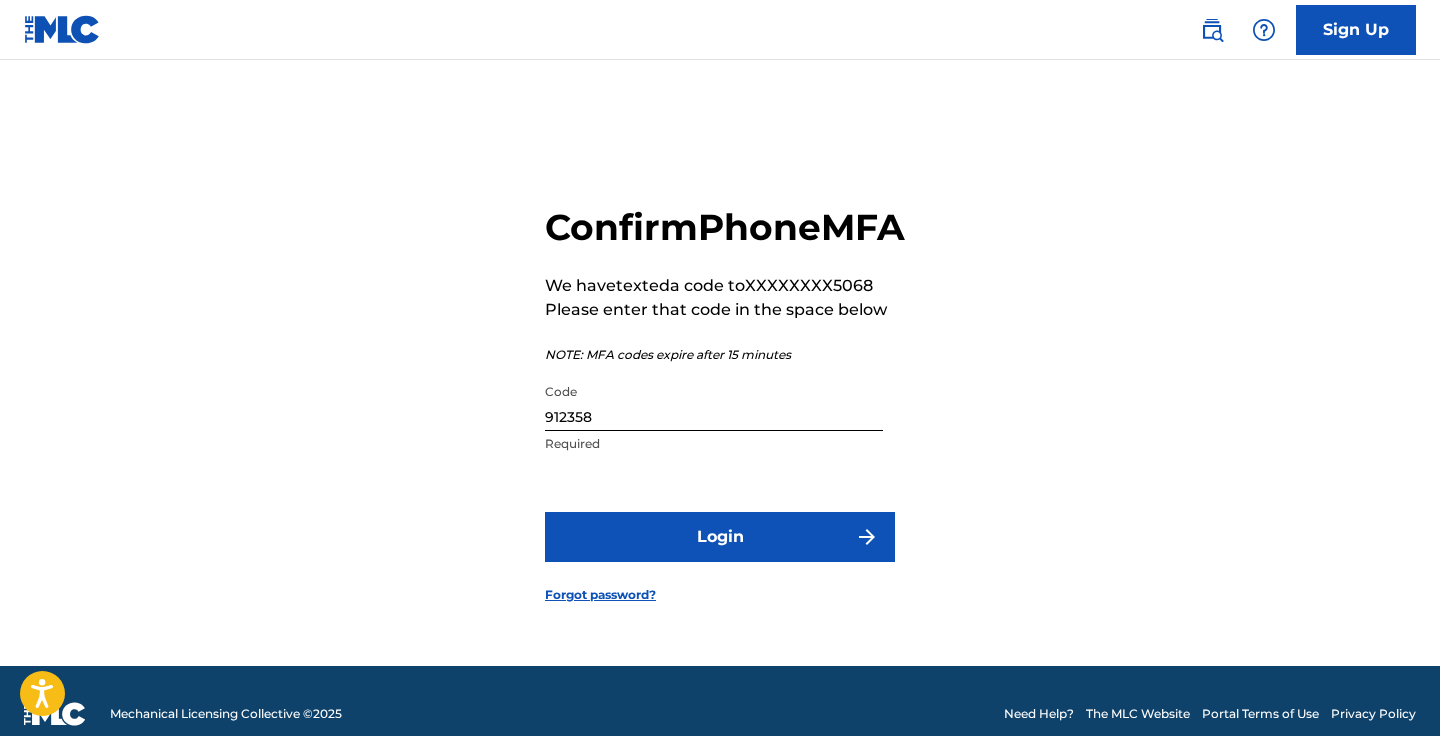 click on "Login" at bounding box center (720, 537) 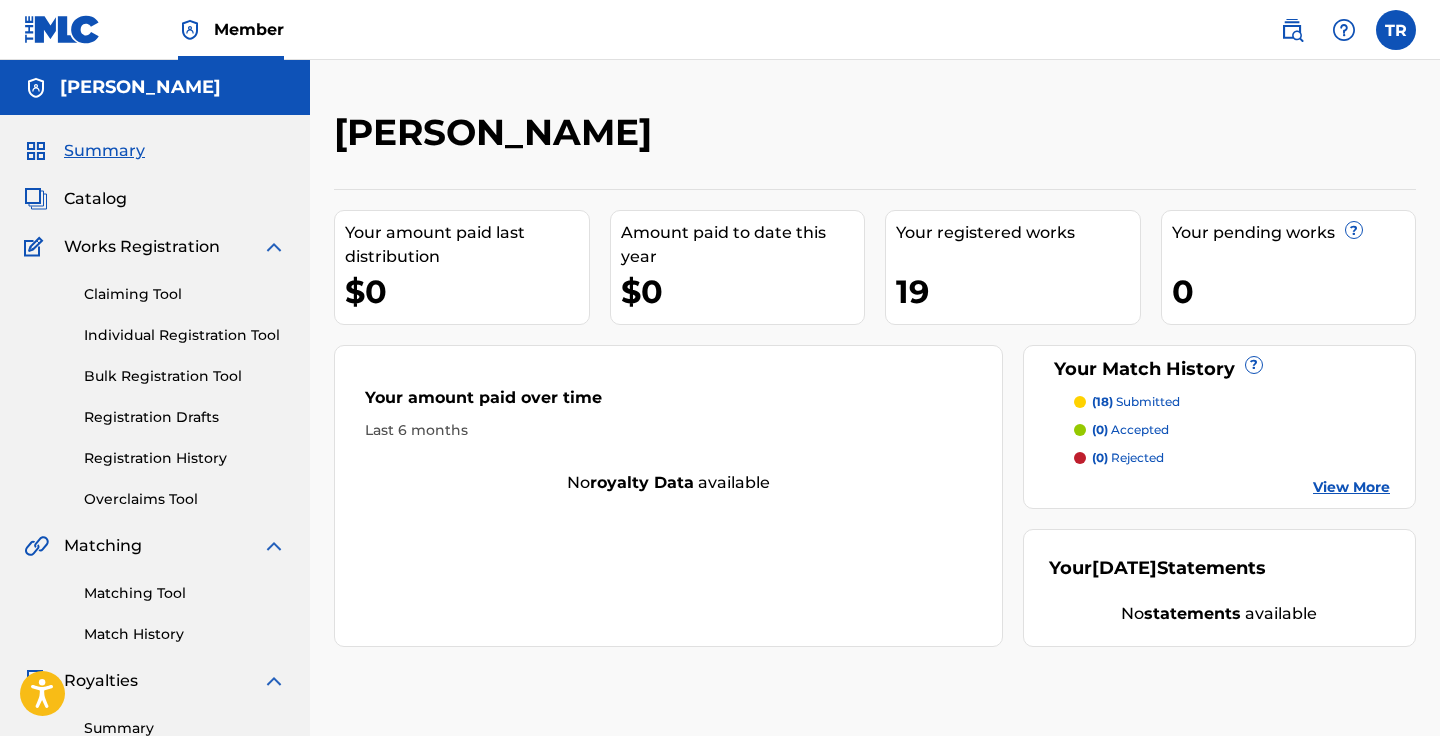 scroll, scrollTop: 0, scrollLeft: 0, axis: both 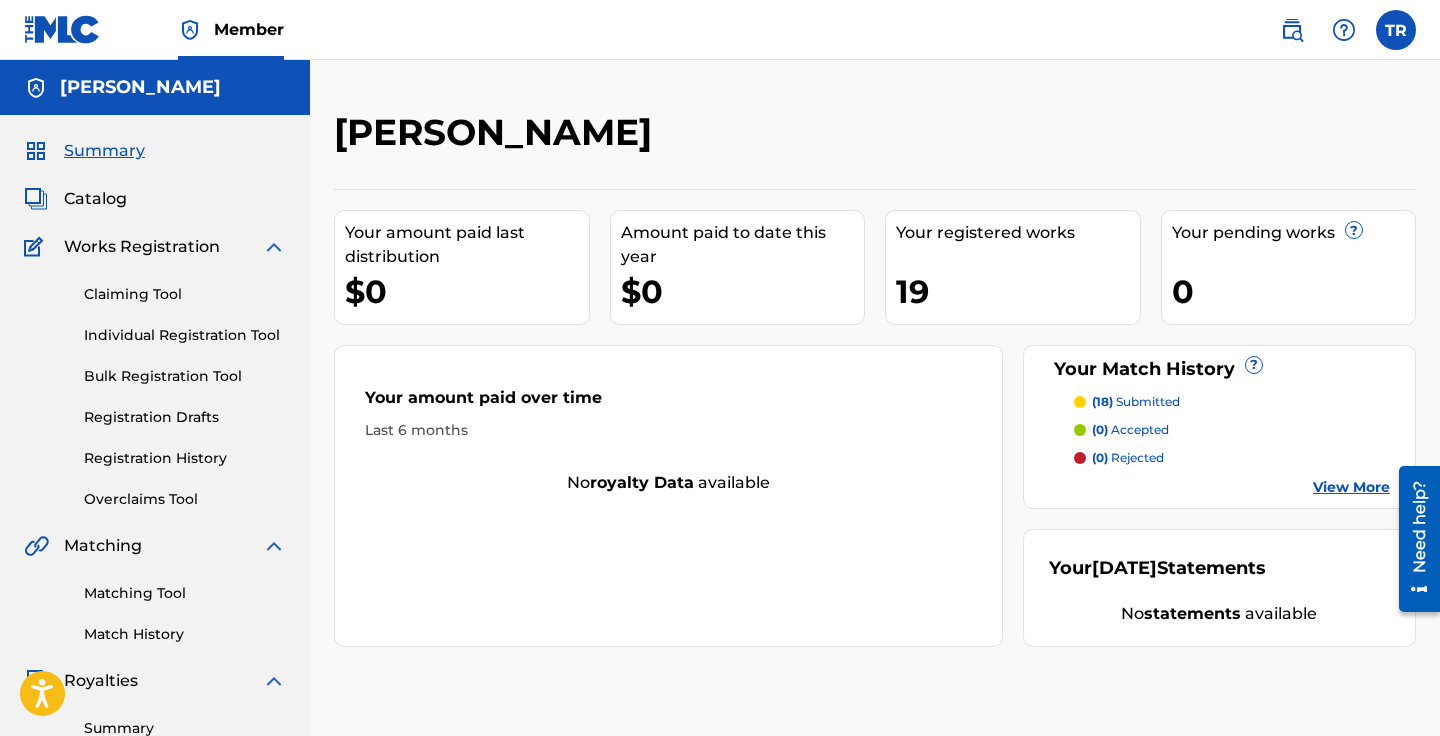 click at bounding box center (1396, 30) 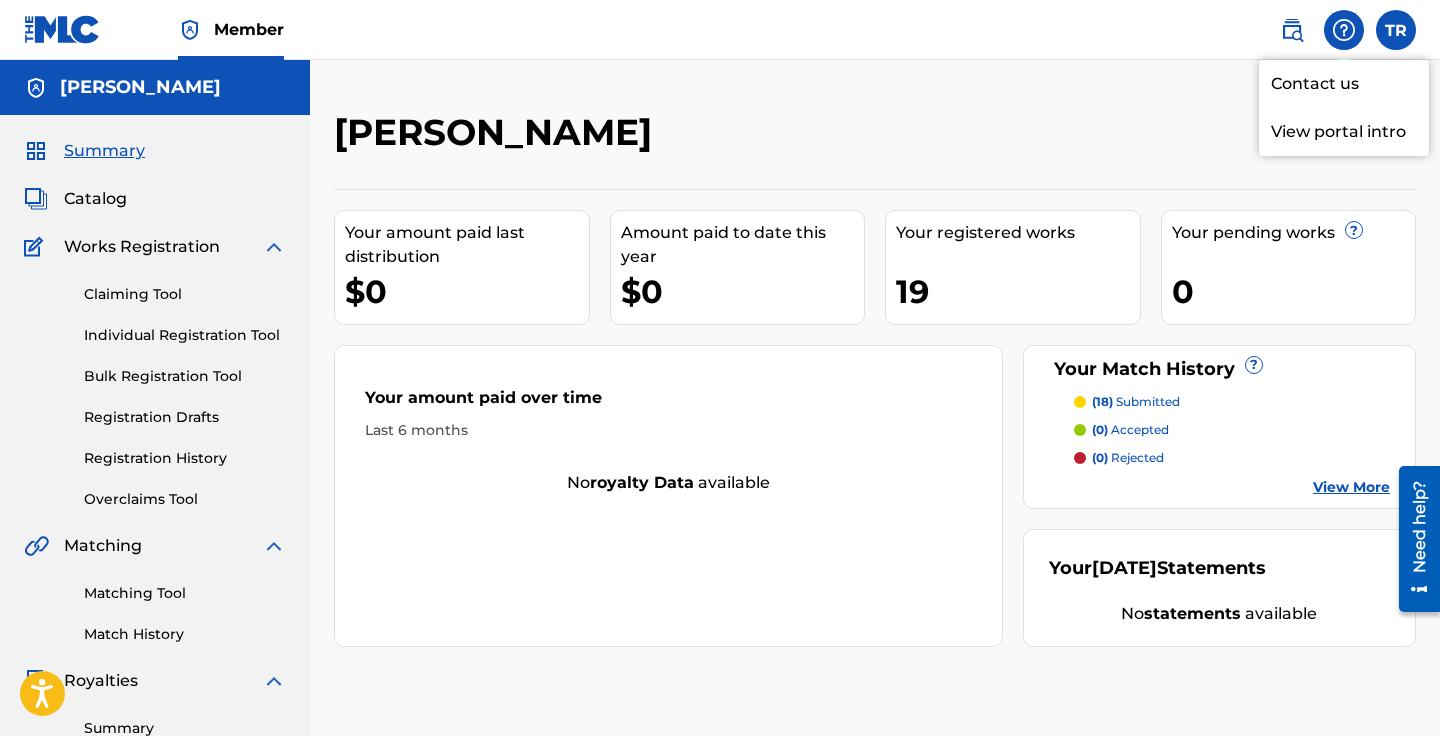 click on "Contact us" at bounding box center (1344, 84) 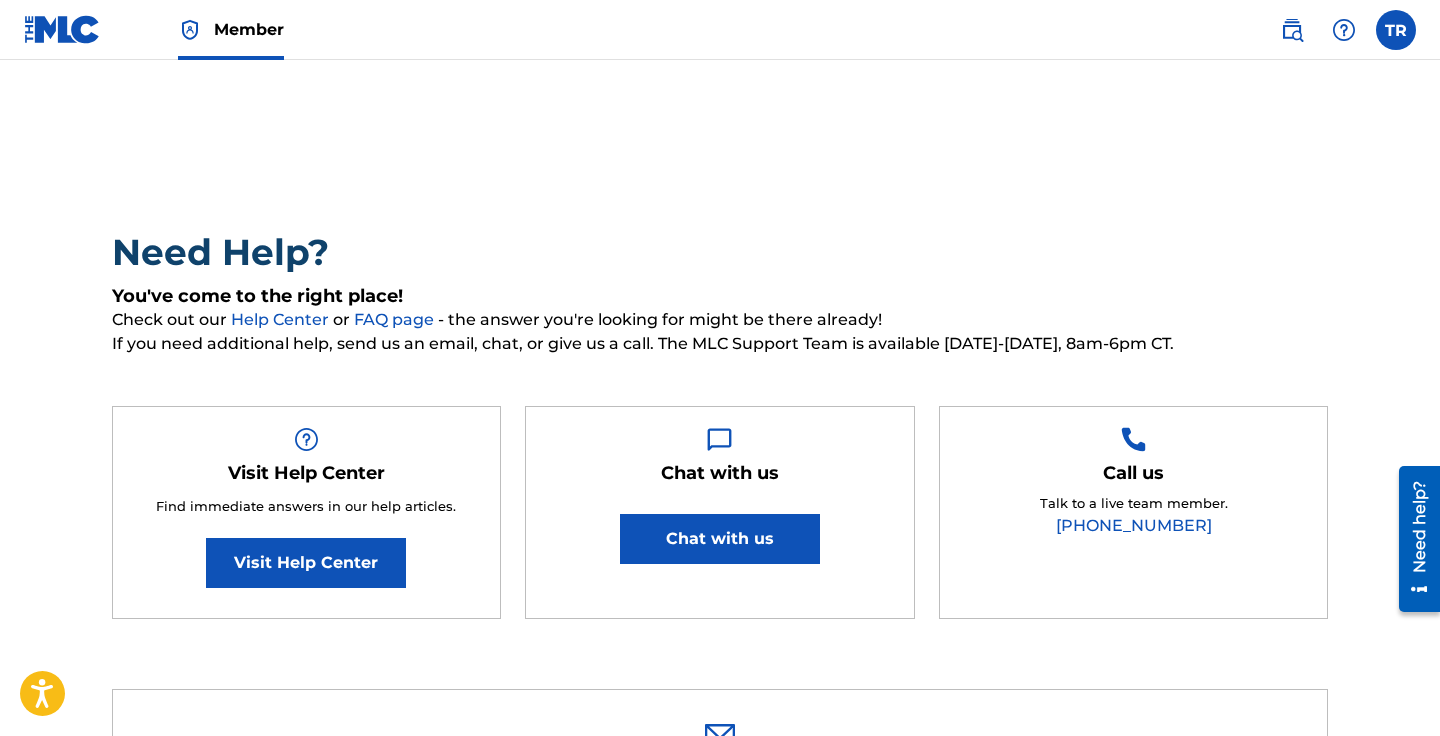 scroll, scrollTop: 0, scrollLeft: 0, axis: both 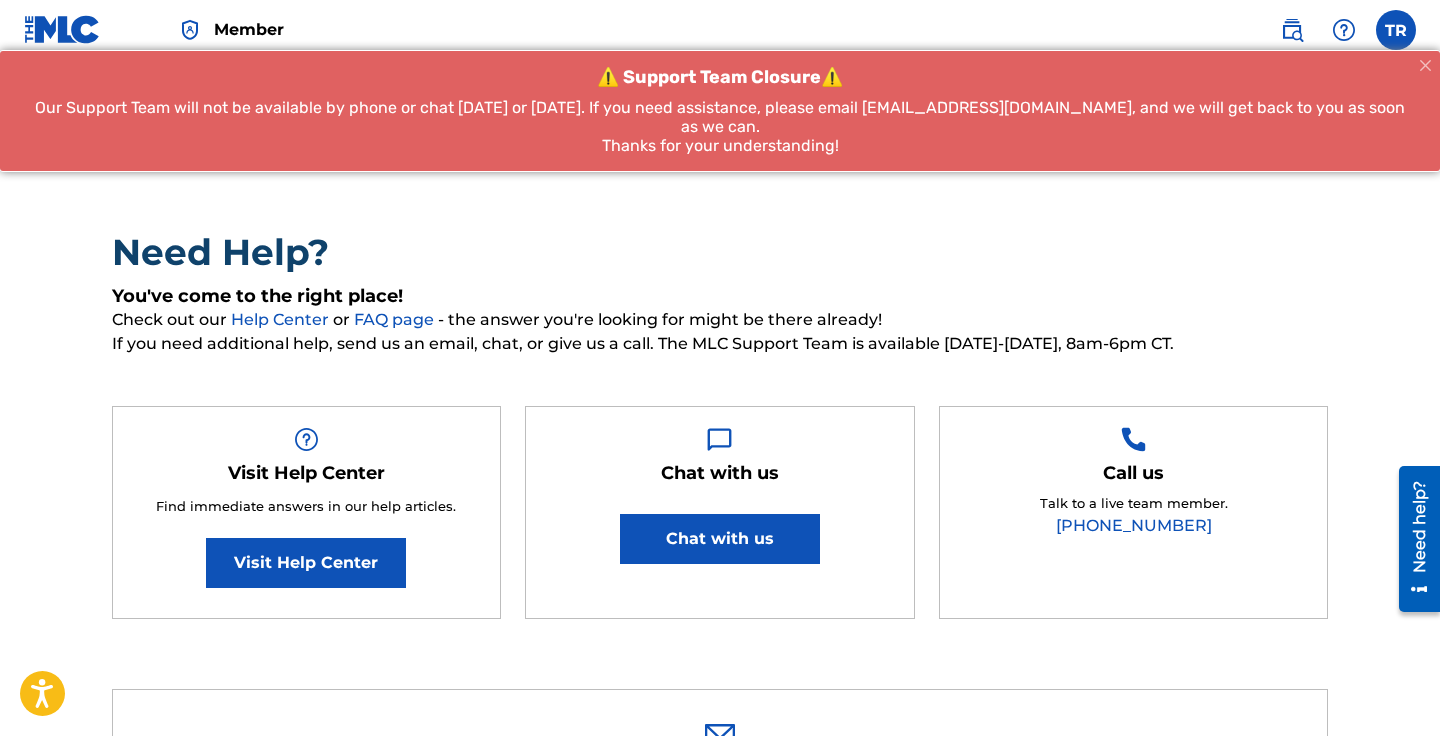 click on "Chat with us" at bounding box center (720, 539) 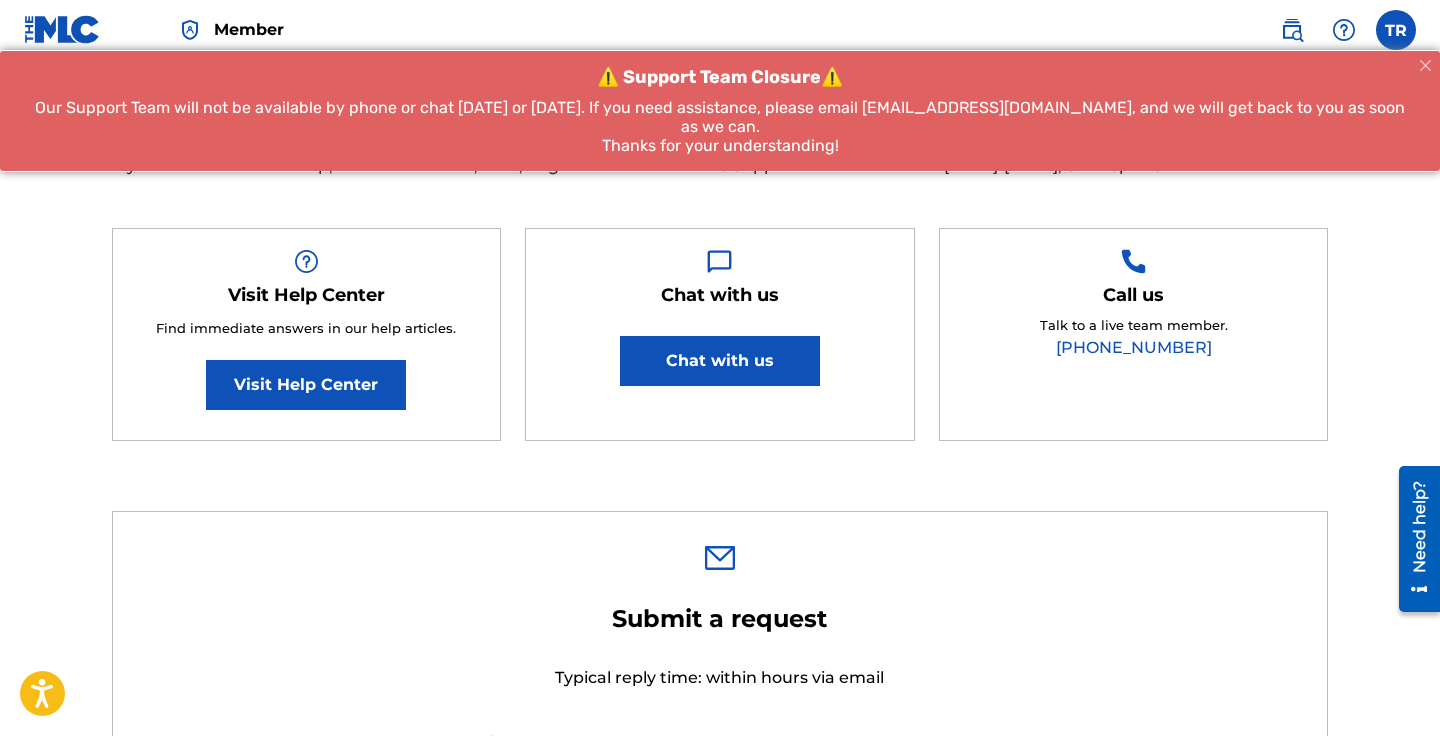 scroll, scrollTop: 170, scrollLeft: 0, axis: vertical 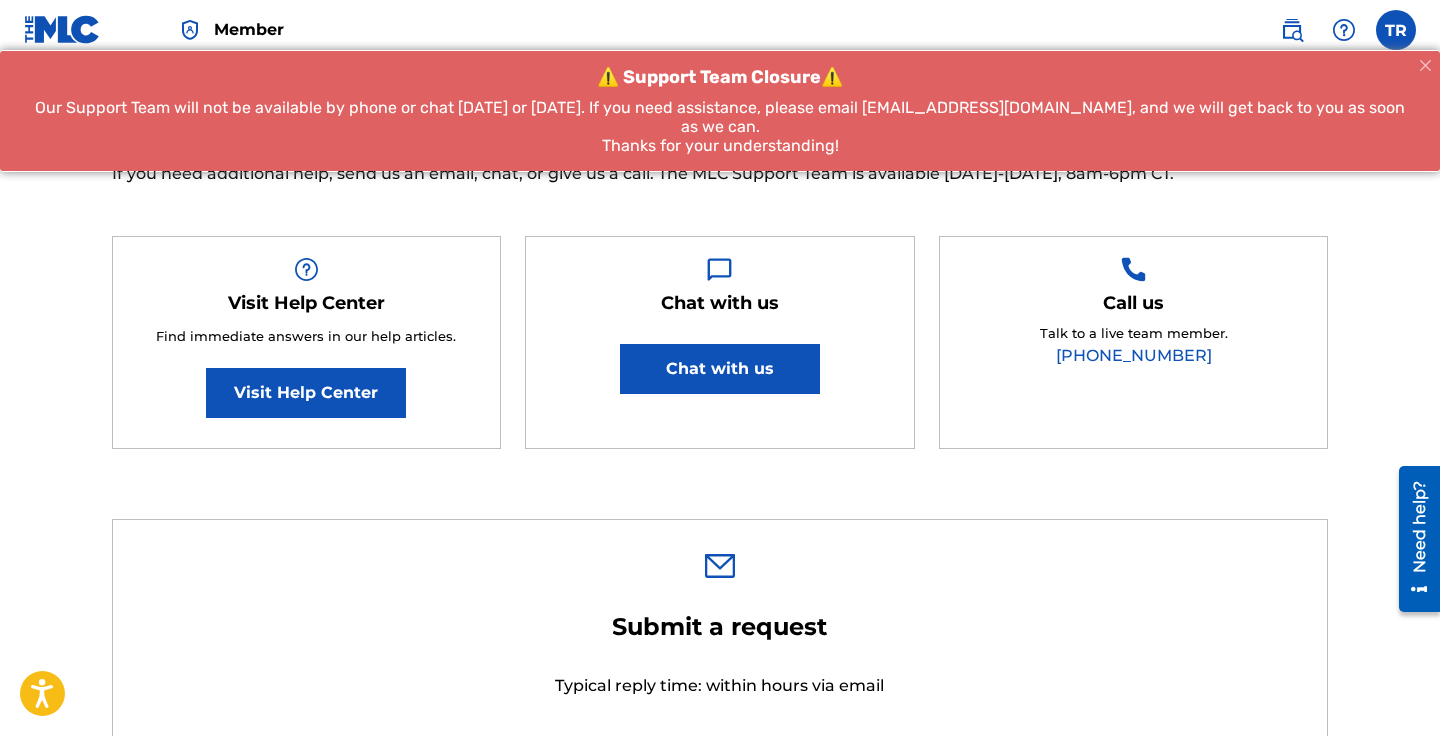 click on "Chat with us" at bounding box center (720, 369) 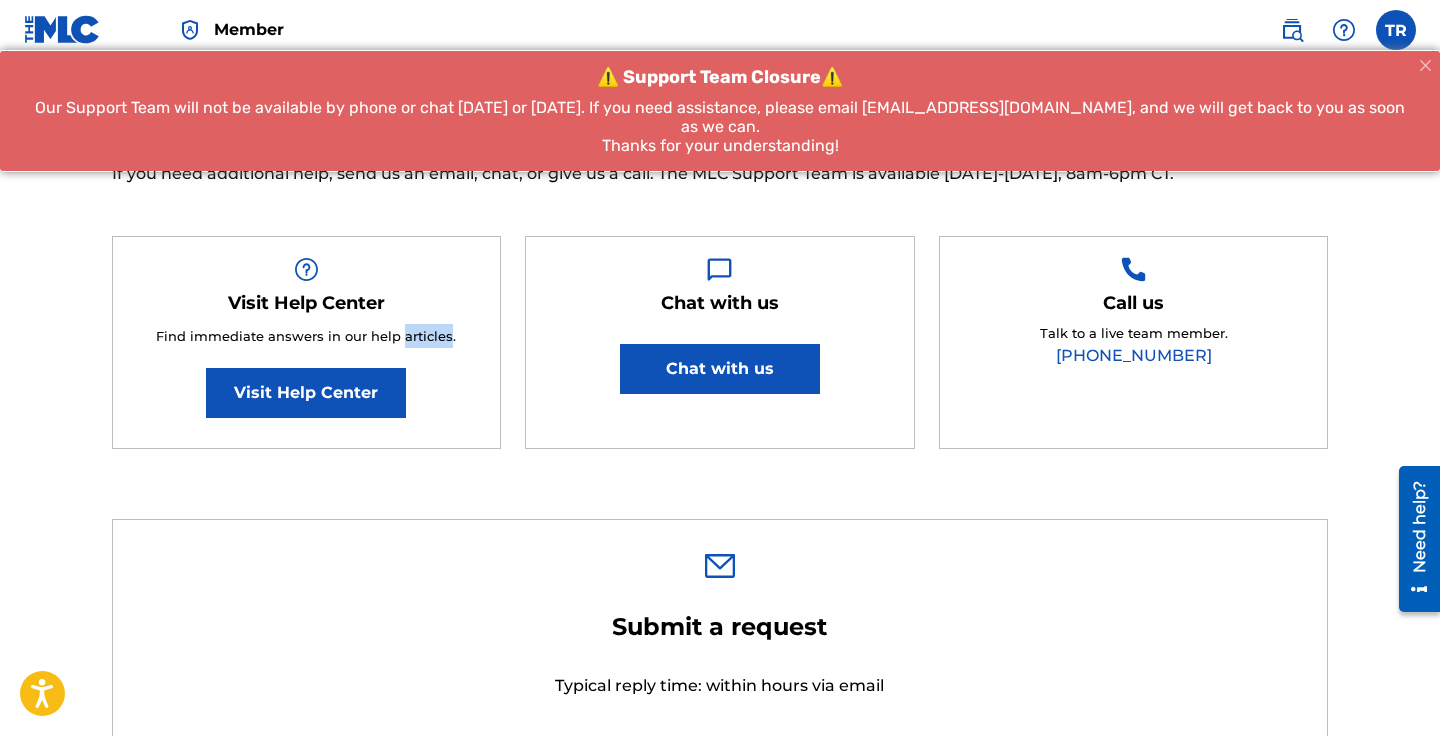 click on "Find immediate answers in our help articles." at bounding box center (306, 336) 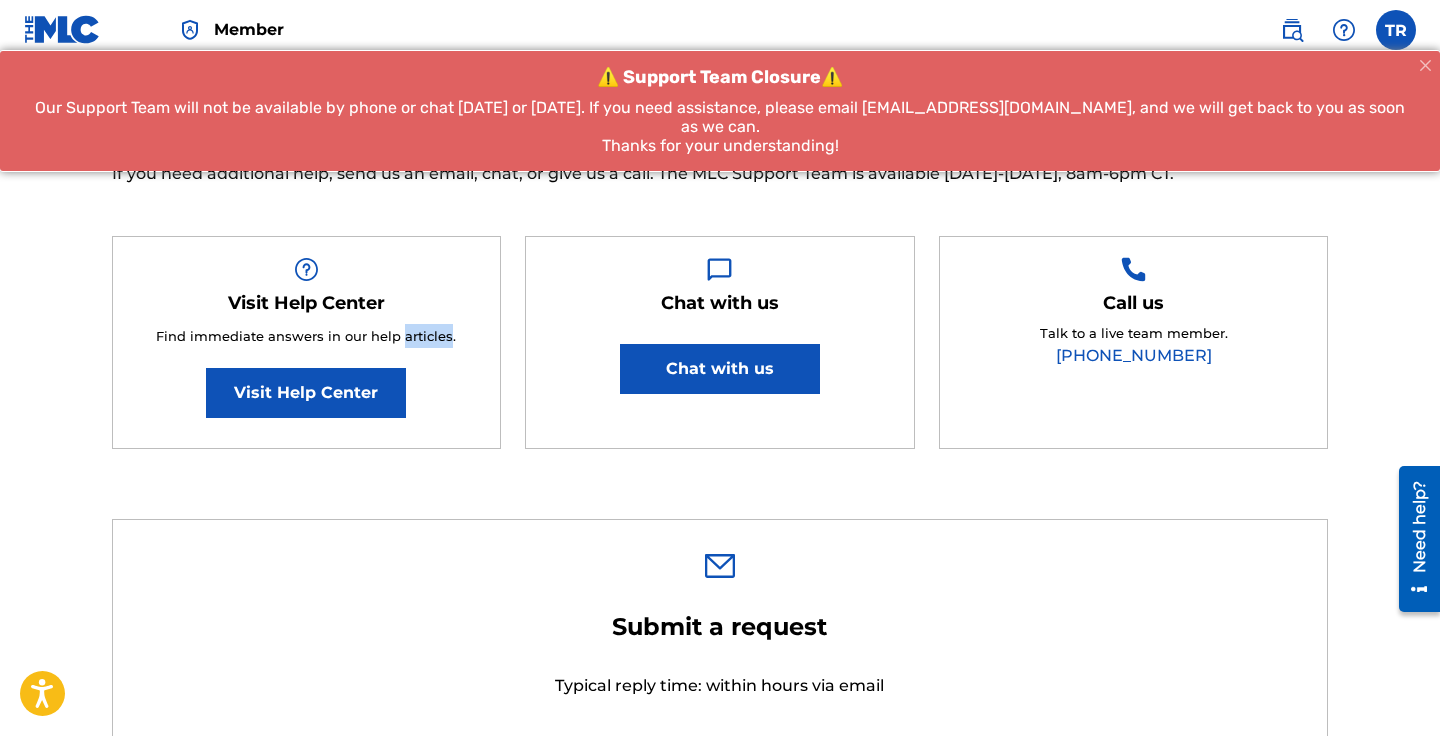 click on "Find immediate answers in our help articles." at bounding box center [306, 336] 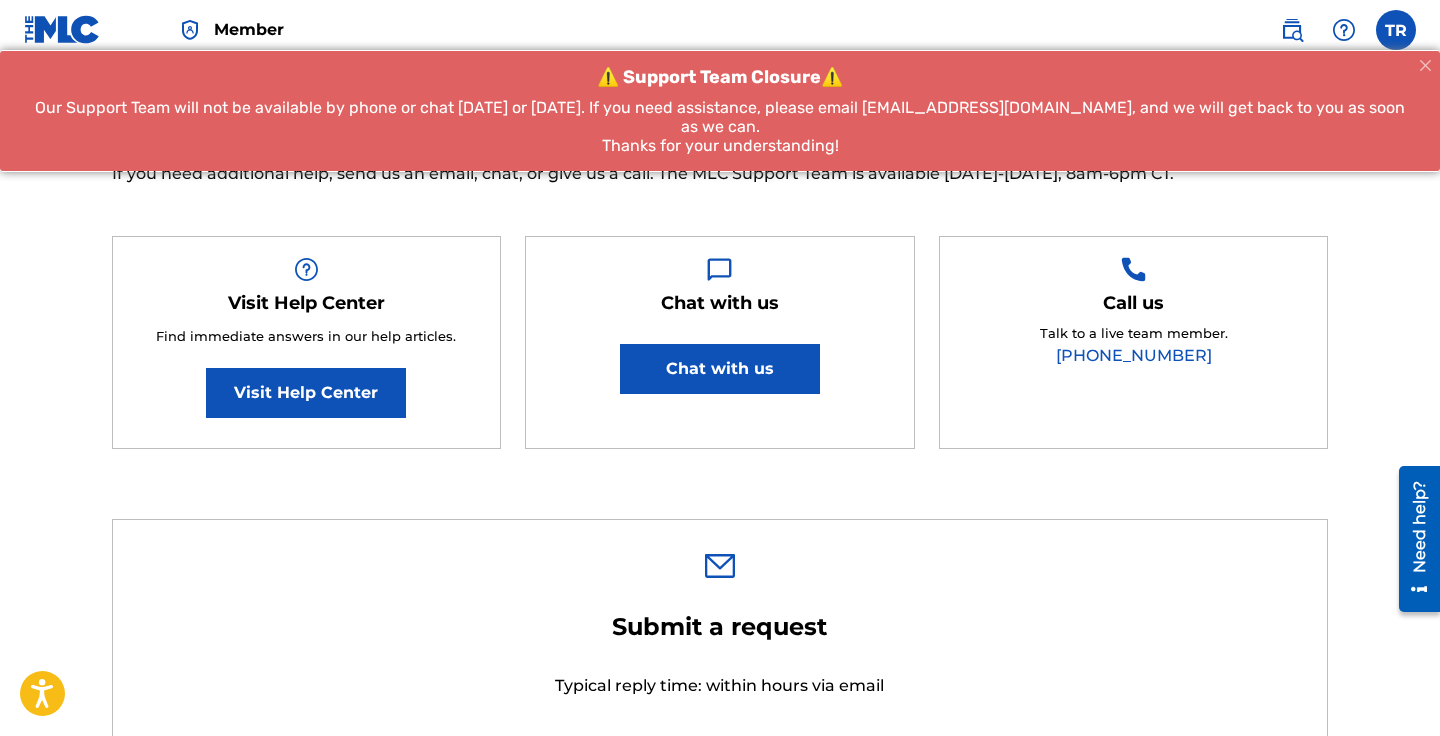 click on "Submit a request Typical reply time: within hours via email First Name [PERSON_NAME] Last Name [PERSON_NAME] Email * [EMAIL_ADDRESS][DOMAIN_NAME] Topic * Please Select I need help with my account I need help with managing my catalog I need help with the Public Search I need help with information about The MLC I need help with payment I need help with DQI Below, please describe your question or issue in as much detail as possible so we can assist you effectively. * Below, please attach any images or screenshots that would help the Support Team in resolving your issue. Ticket Name Submit" at bounding box center [720, 1030] 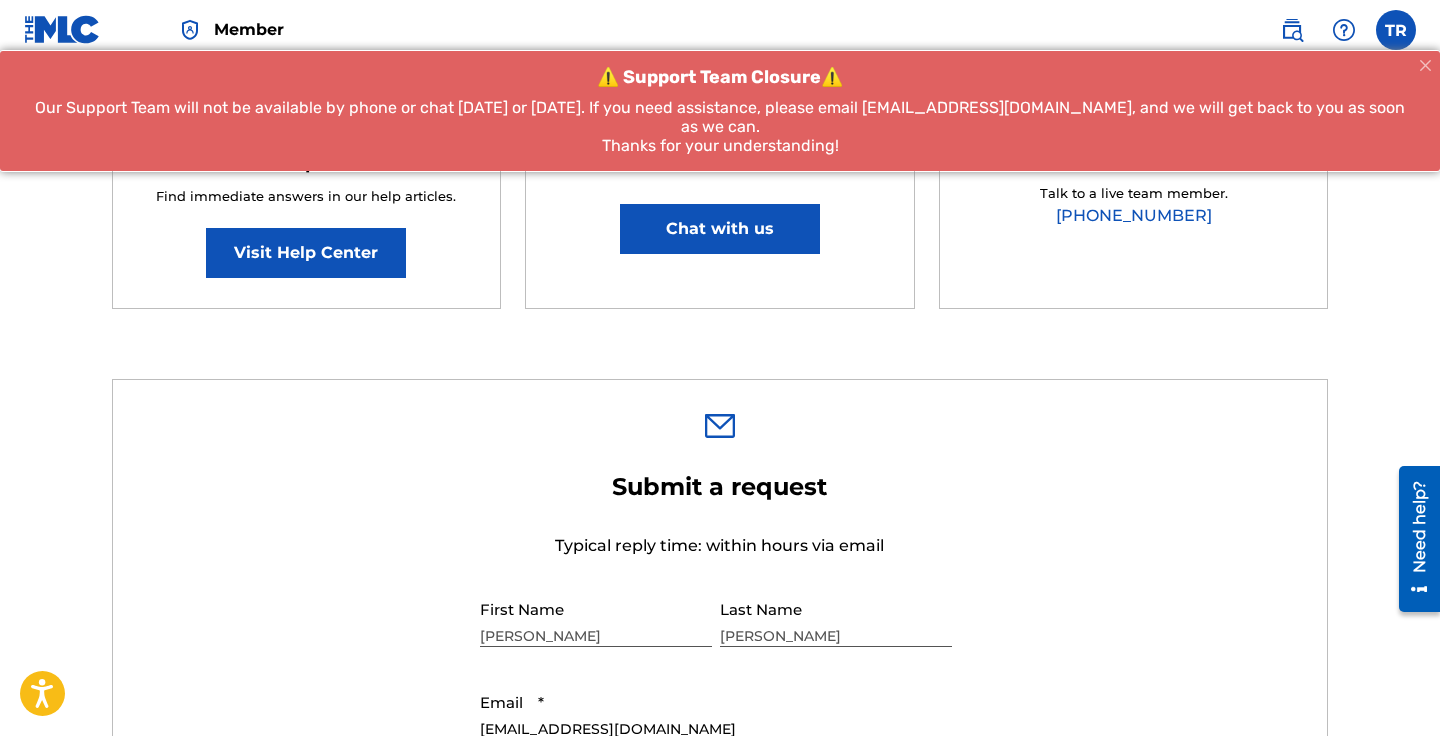 scroll, scrollTop: 313, scrollLeft: 0, axis: vertical 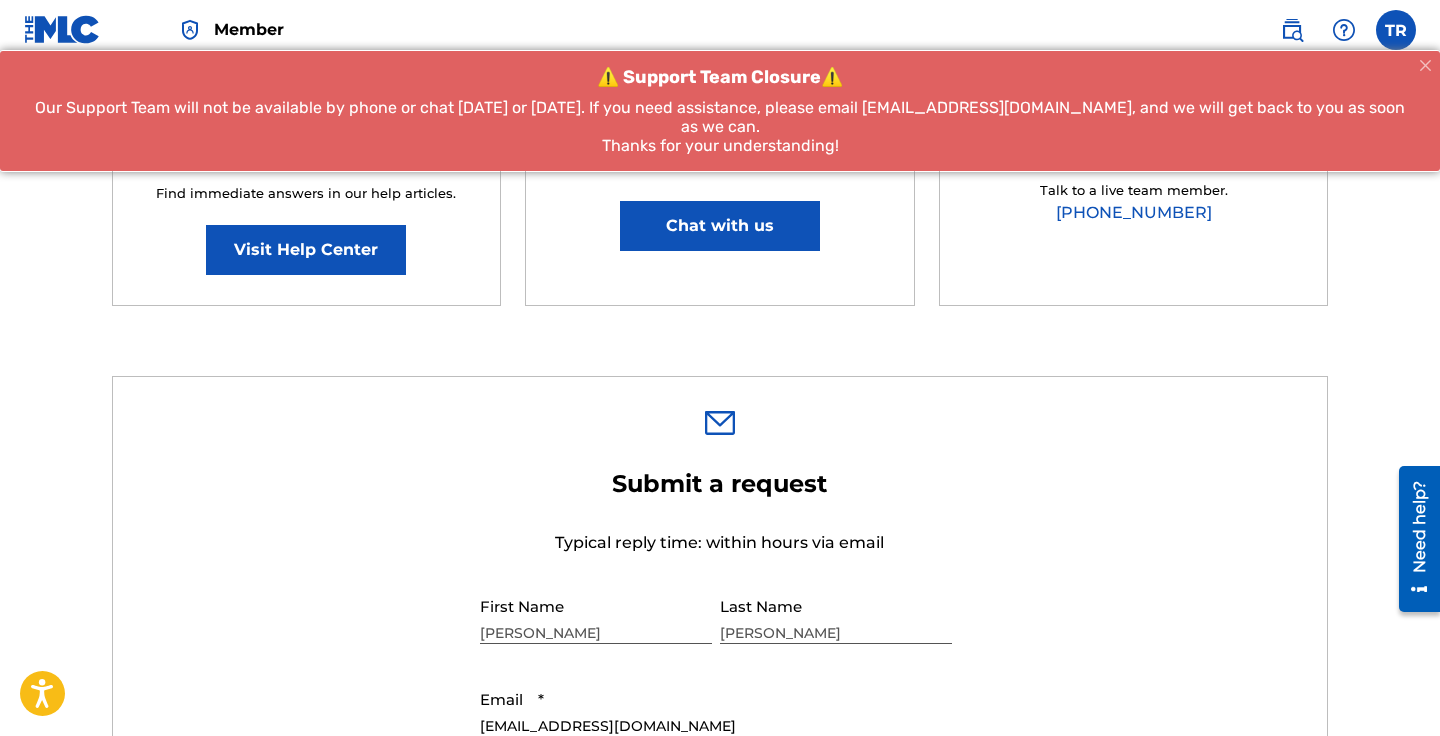 click on "Typical reply time: within hours via email" at bounding box center (719, 542) 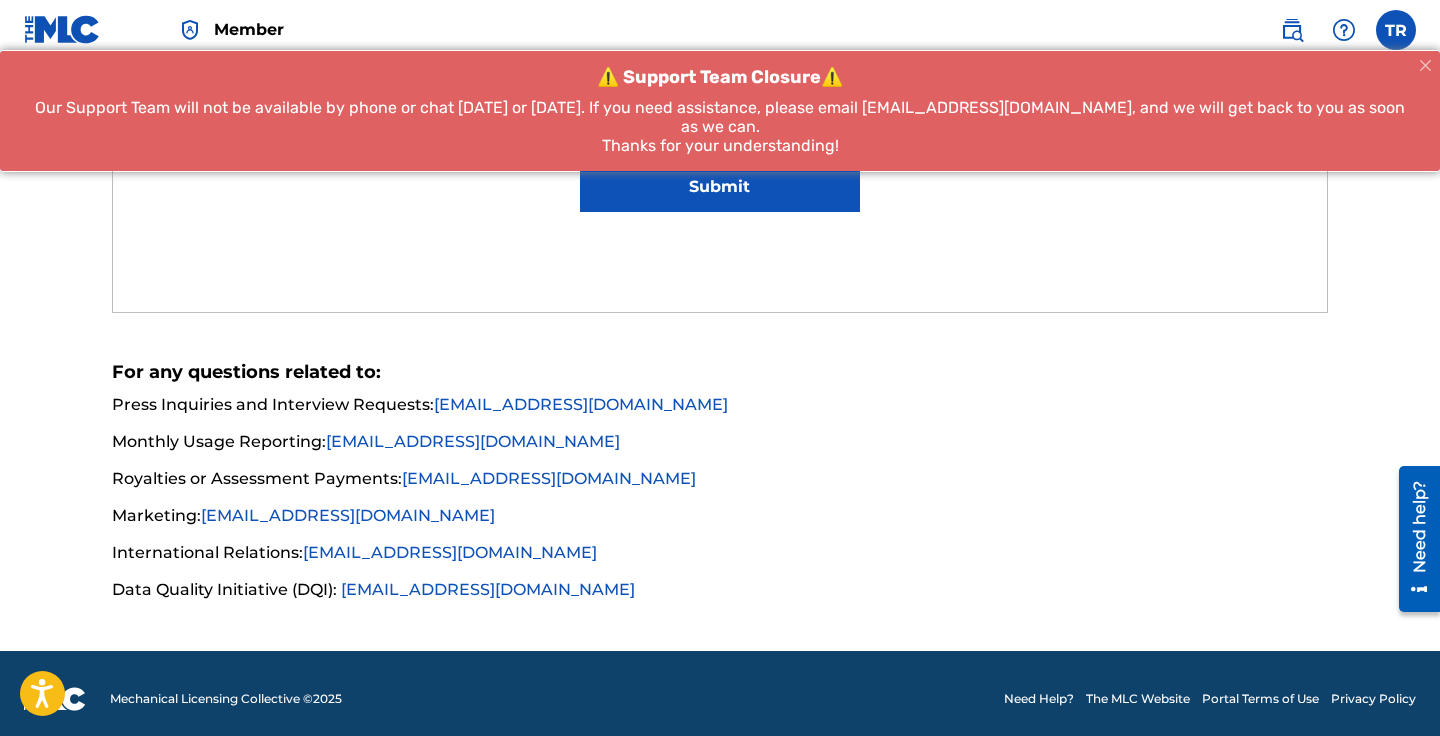 scroll, scrollTop: 1417, scrollLeft: 0, axis: vertical 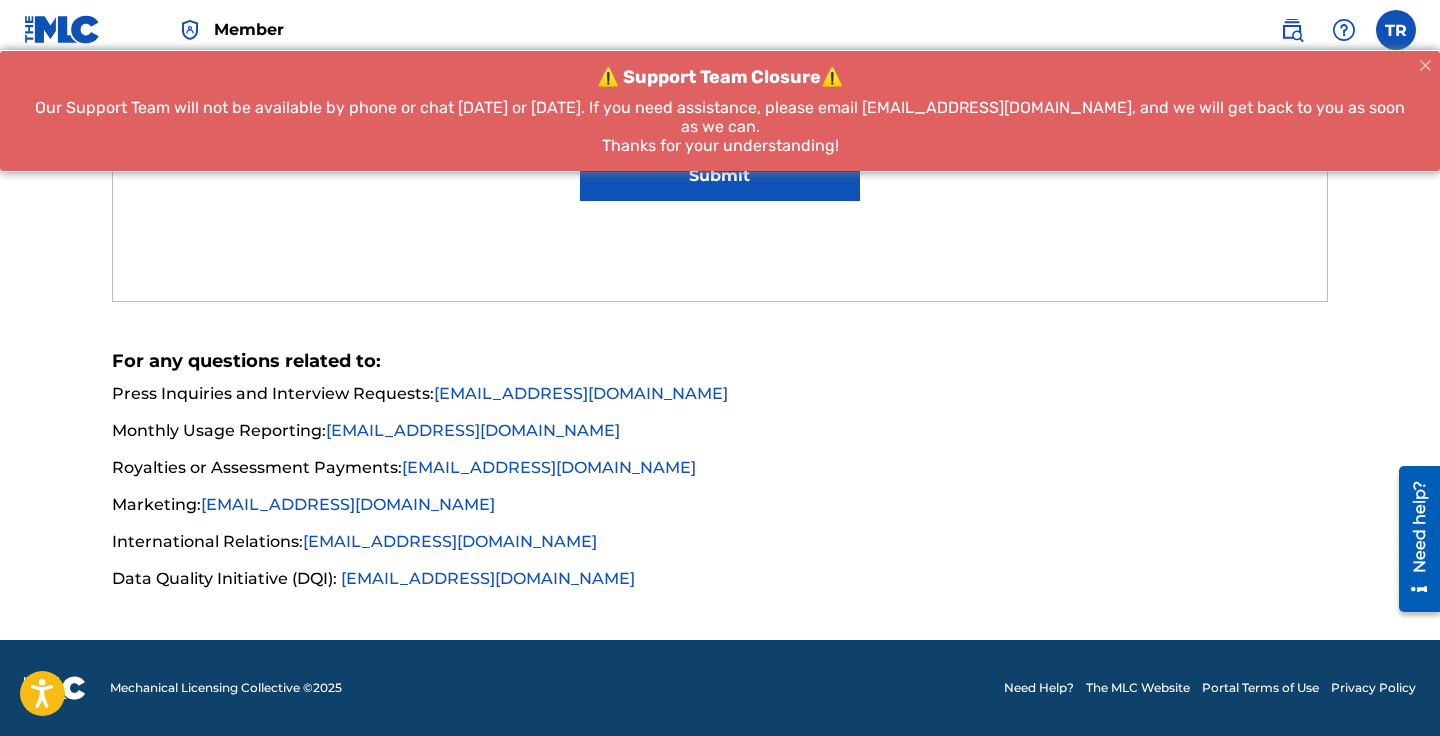 click on "Royalties or Assessment Payments:  [EMAIL_ADDRESS][DOMAIN_NAME]" at bounding box center (720, 474) 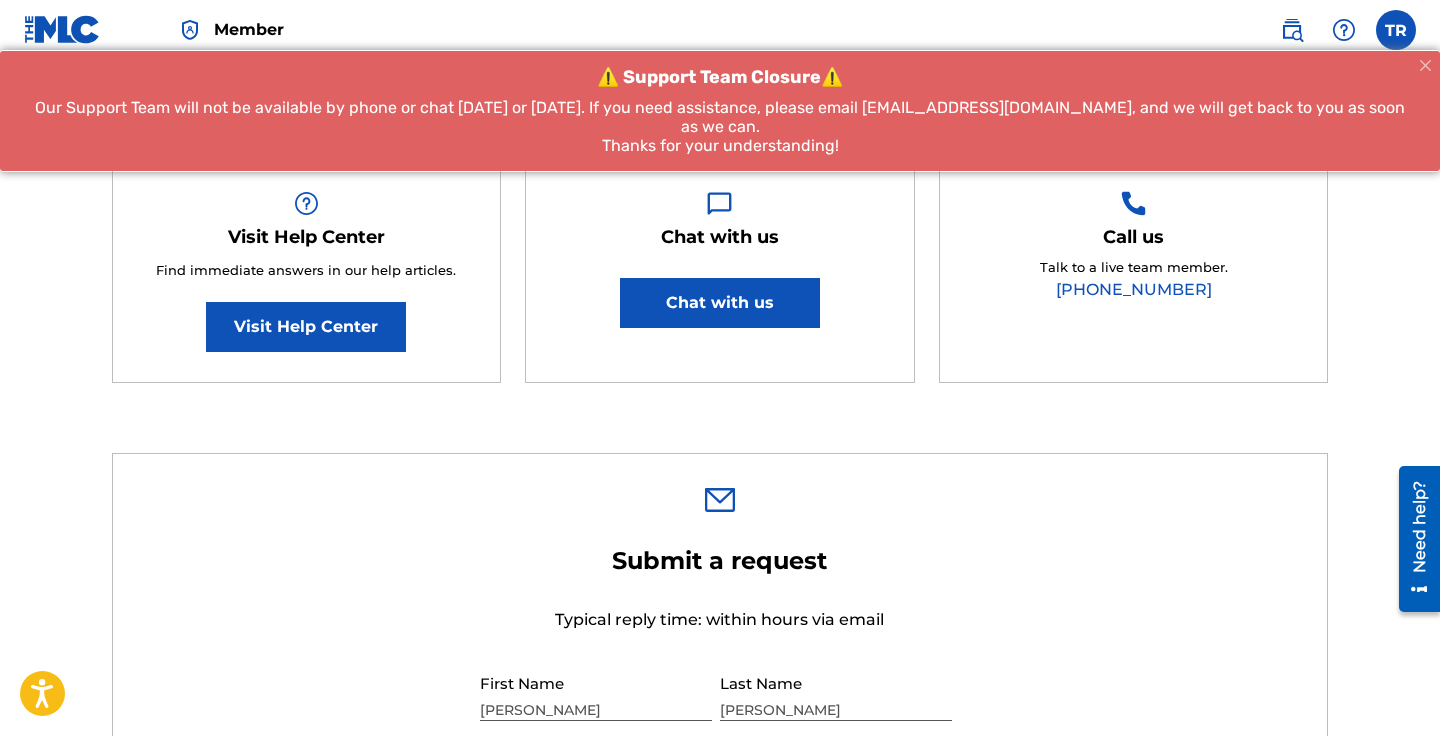 scroll, scrollTop: 0, scrollLeft: 0, axis: both 